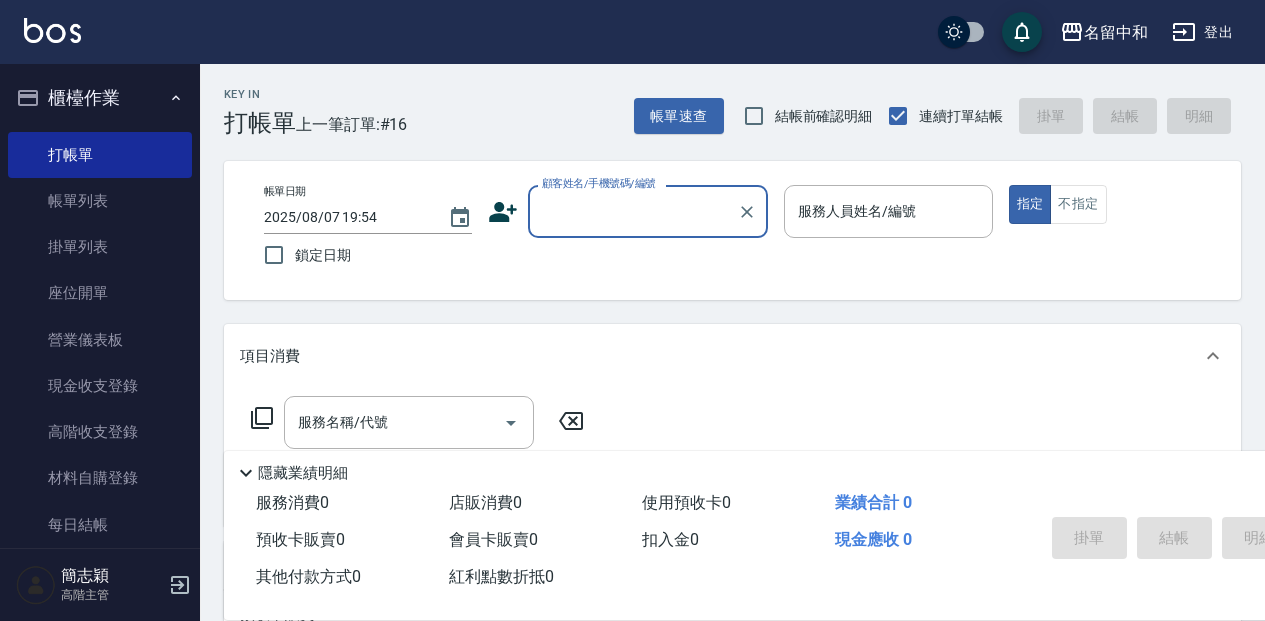 scroll, scrollTop: 0, scrollLeft: 0, axis: both 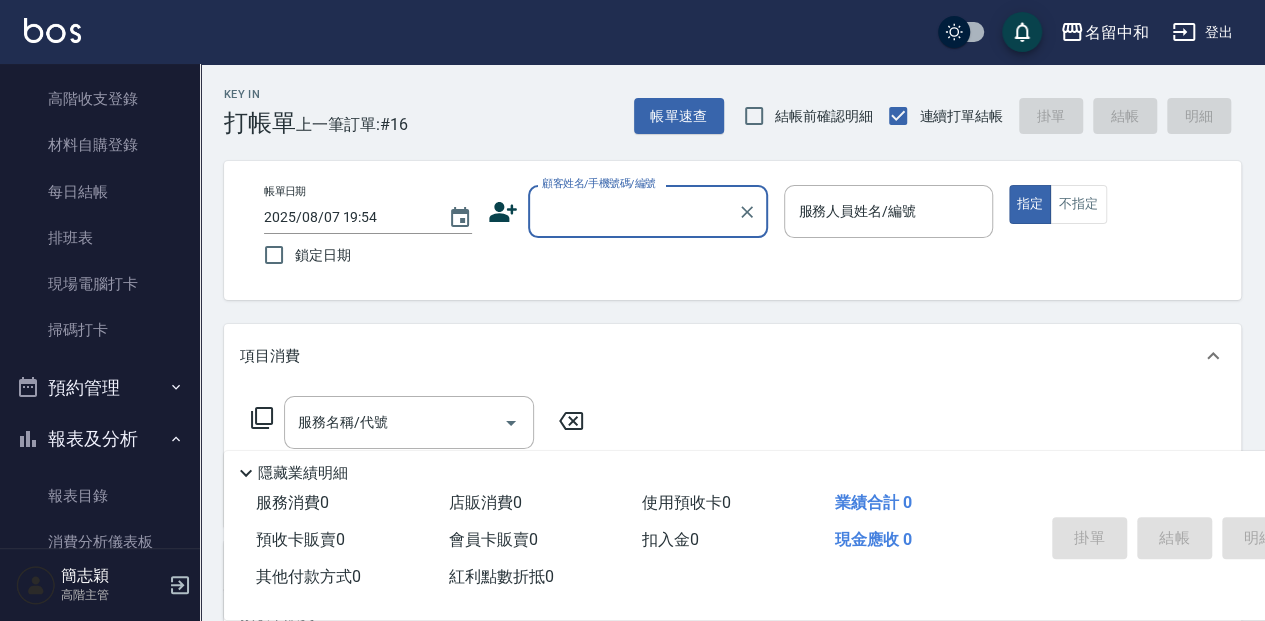 click 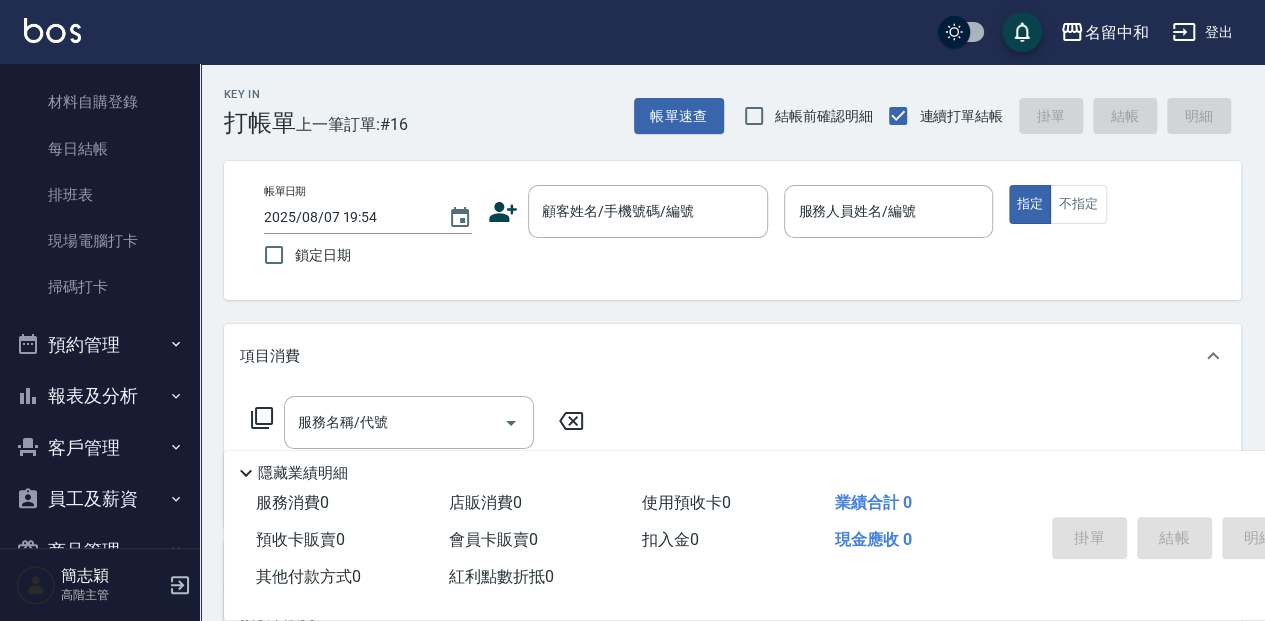 scroll, scrollTop: 400, scrollLeft: 0, axis: vertical 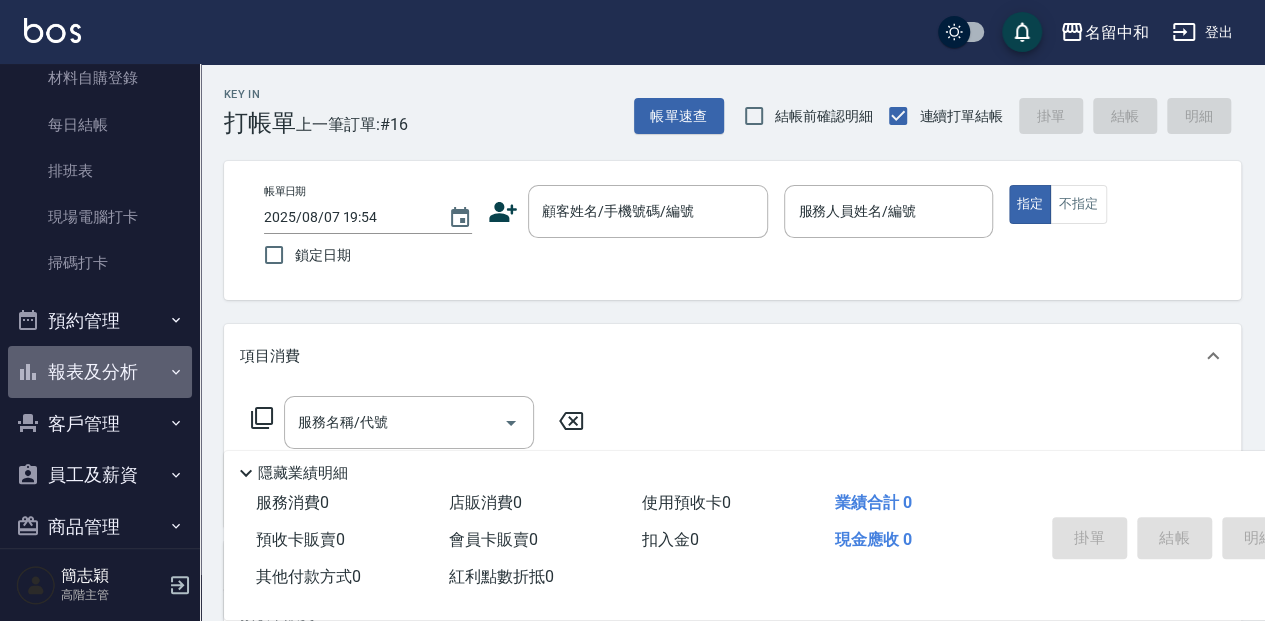 click on "報表及分析" at bounding box center (100, 372) 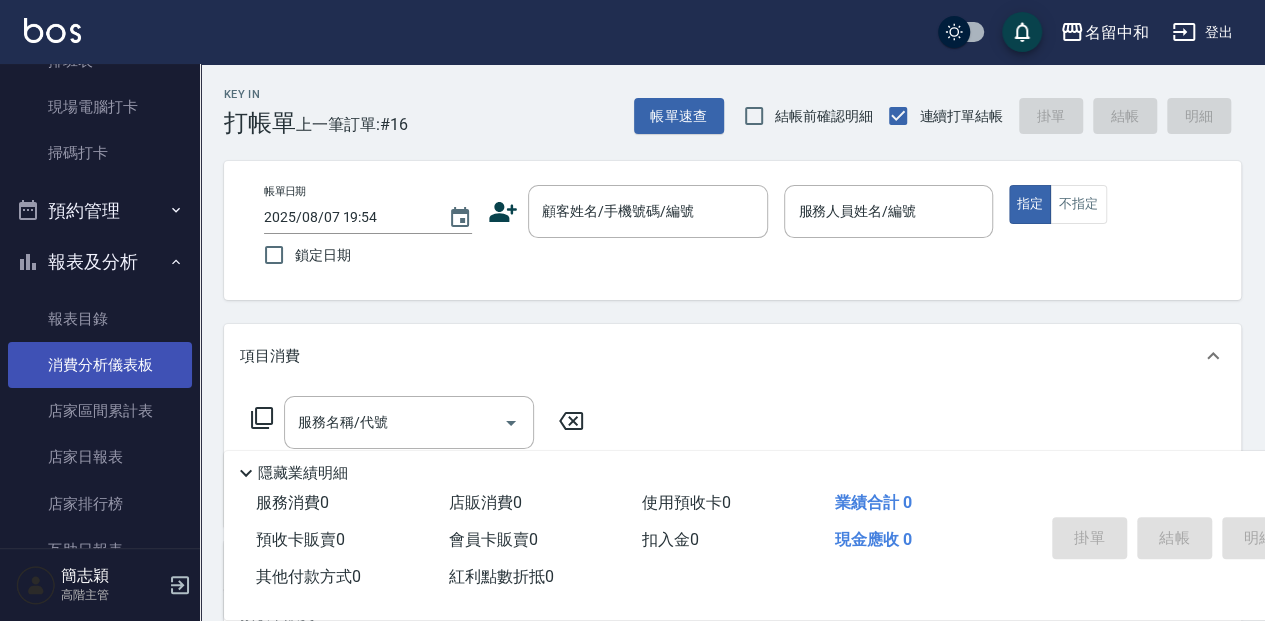 scroll, scrollTop: 533, scrollLeft: 0, axis: vertical 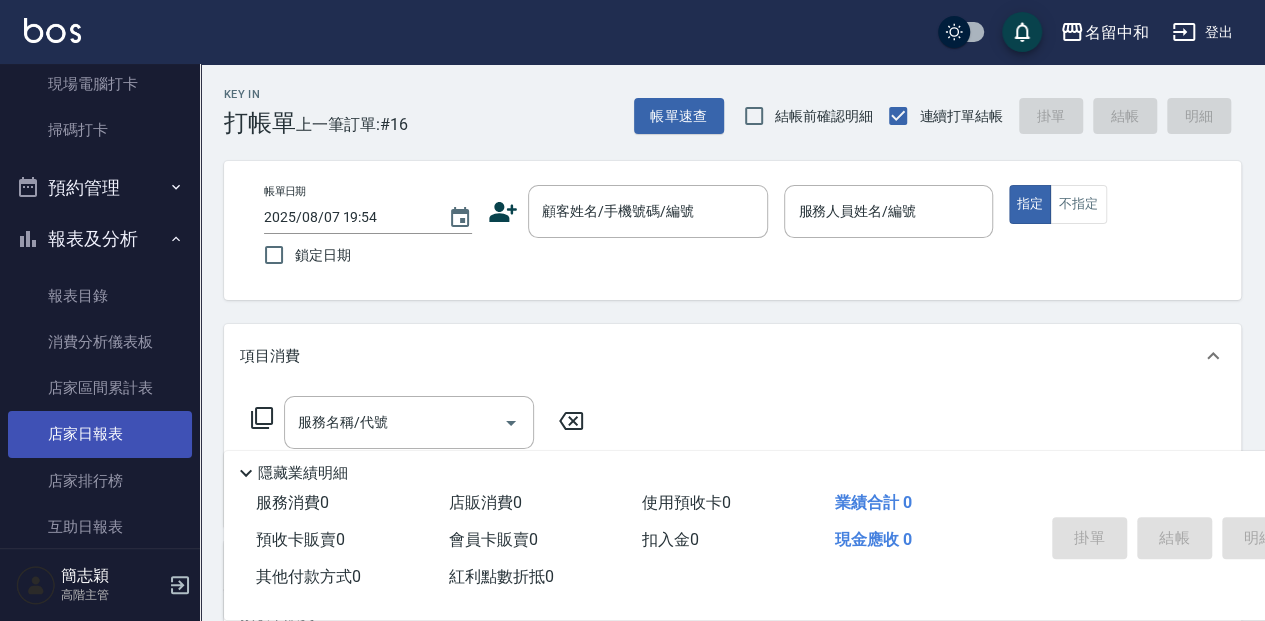 click on "店家日報表" at bounding box center [100, 434] 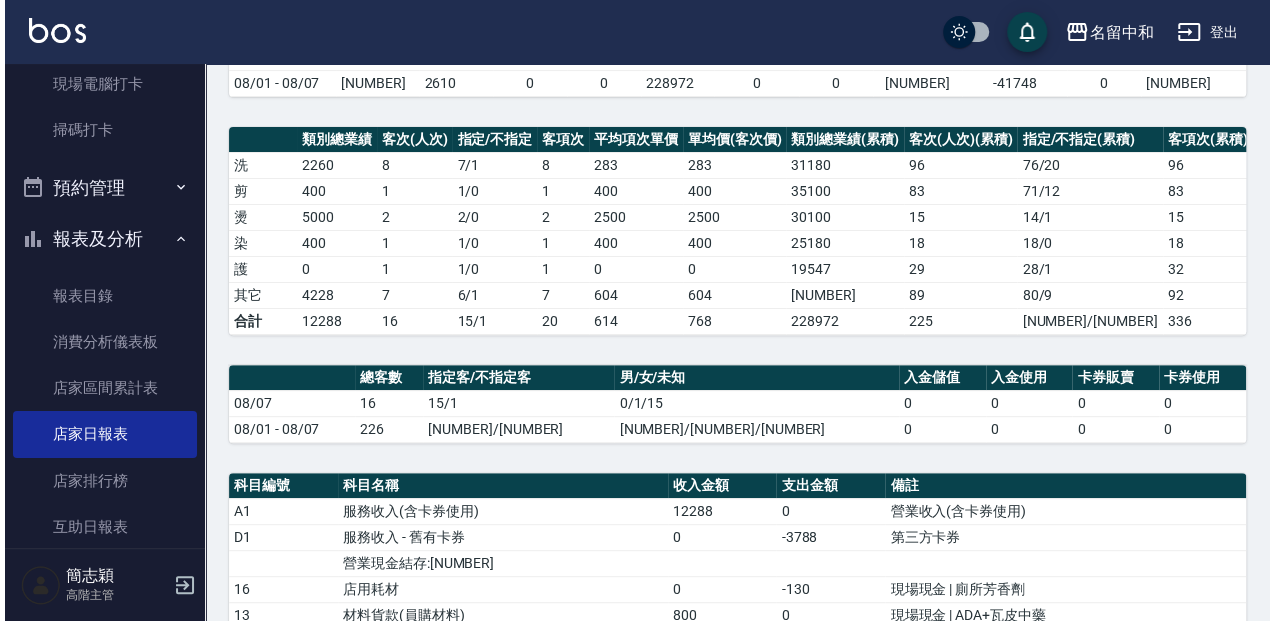 scroll, scrollTop: 200, scrollLeft: 0, axis: vertical 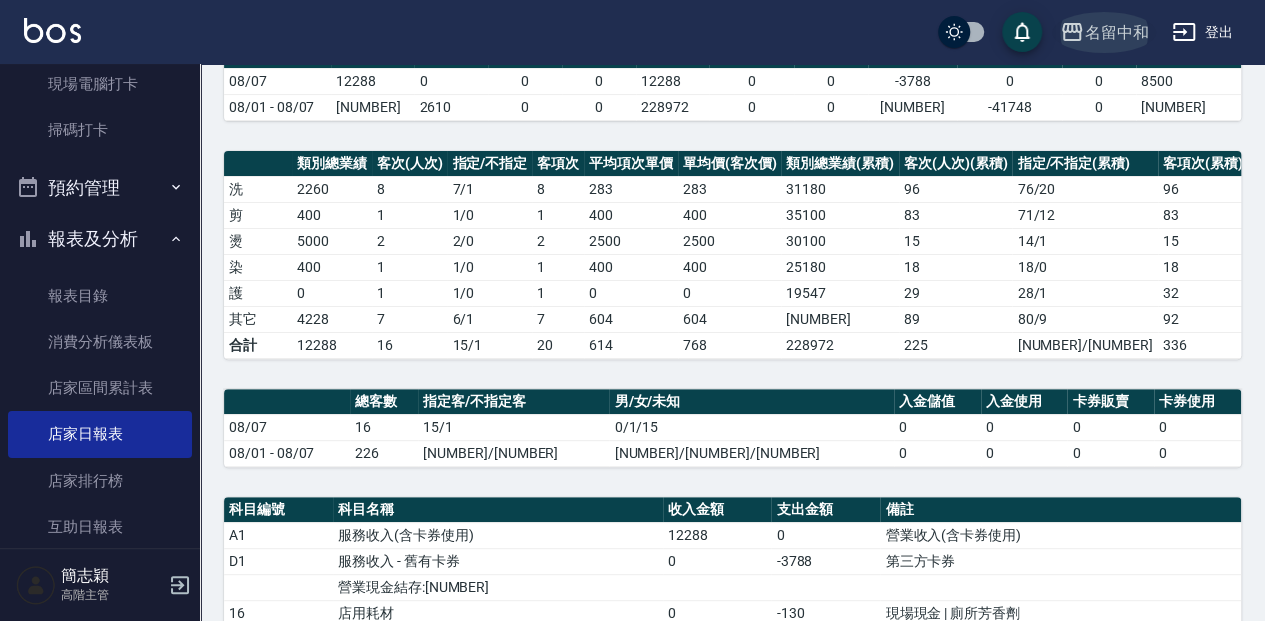 click 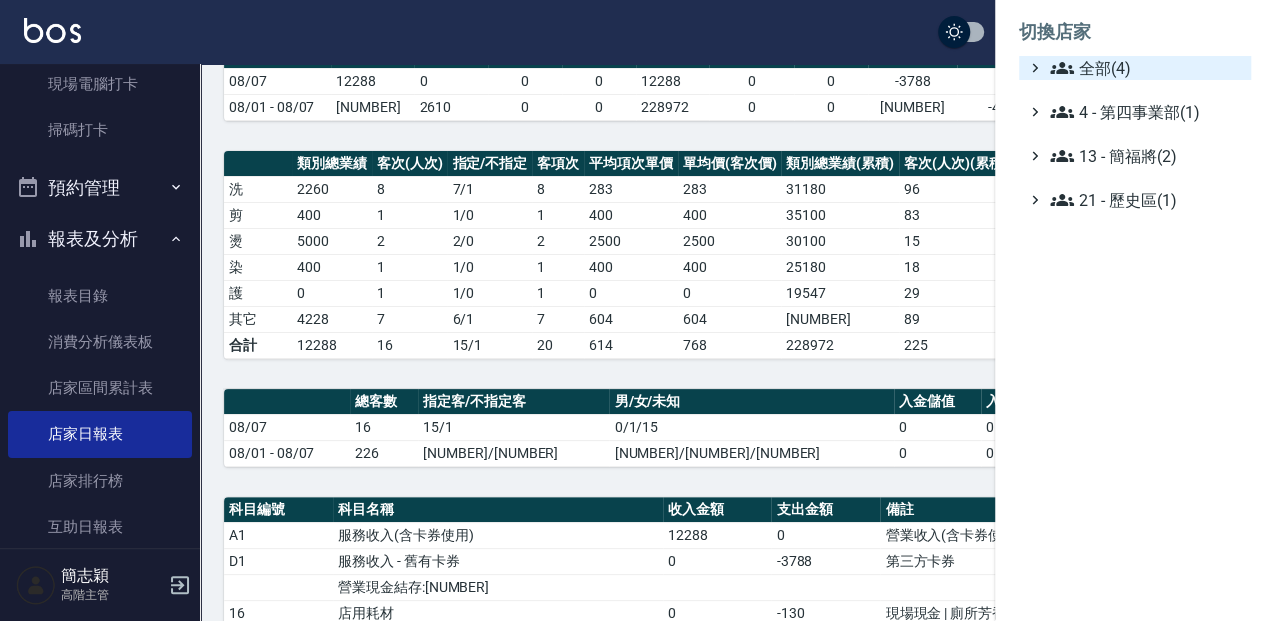 click 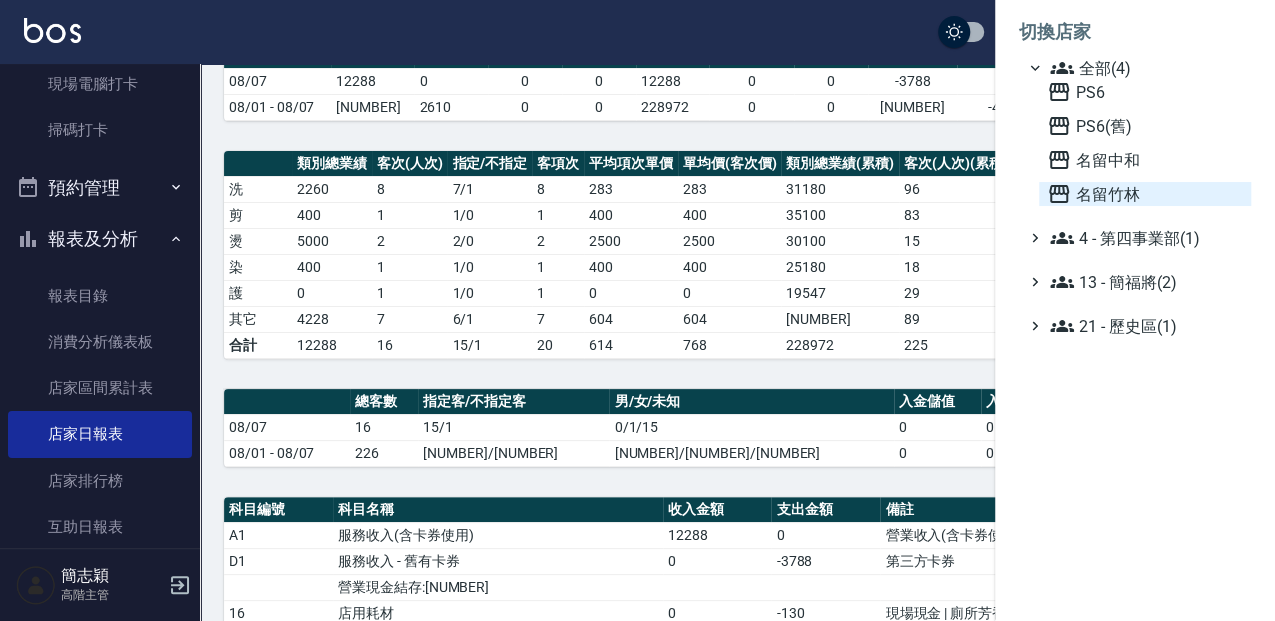click 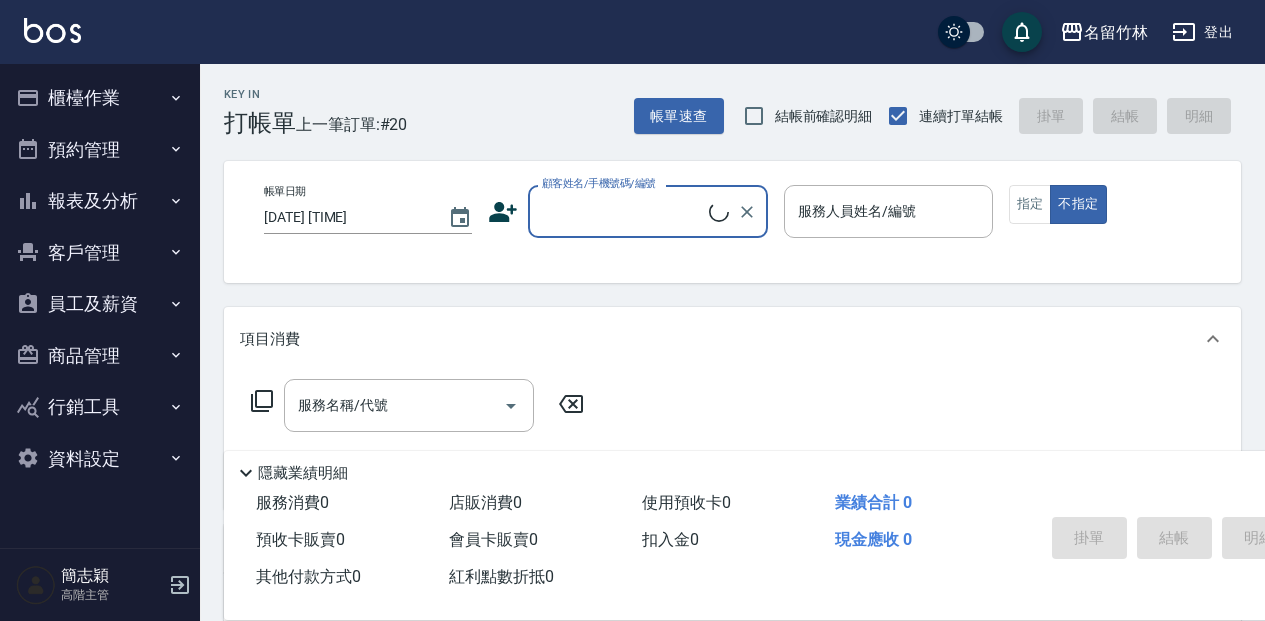 scroll, scrollTop: 0, scrollLeft: 0, axis: both 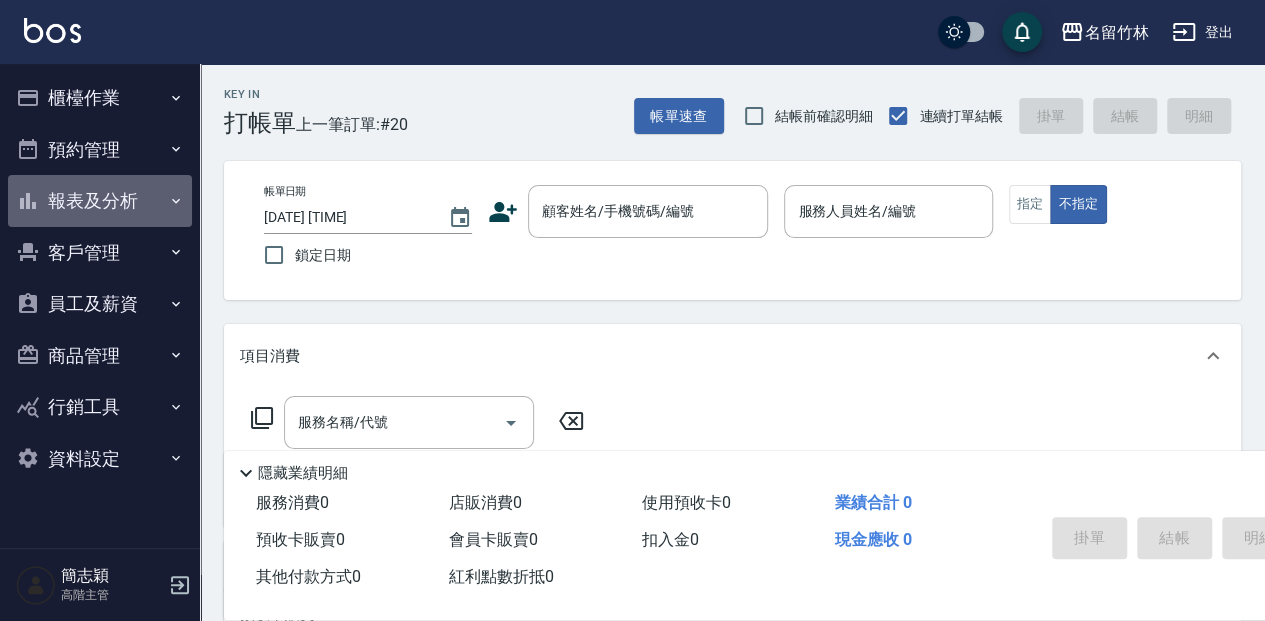 click 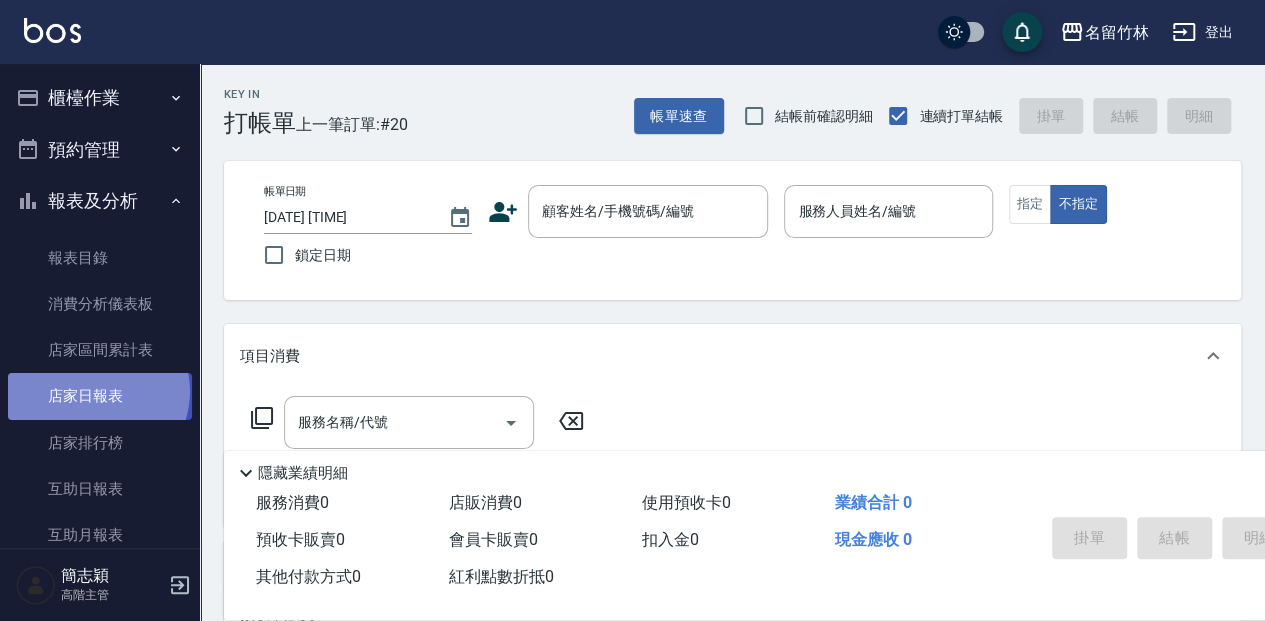 click on "店家日報表" at bounding box center [100, 396] 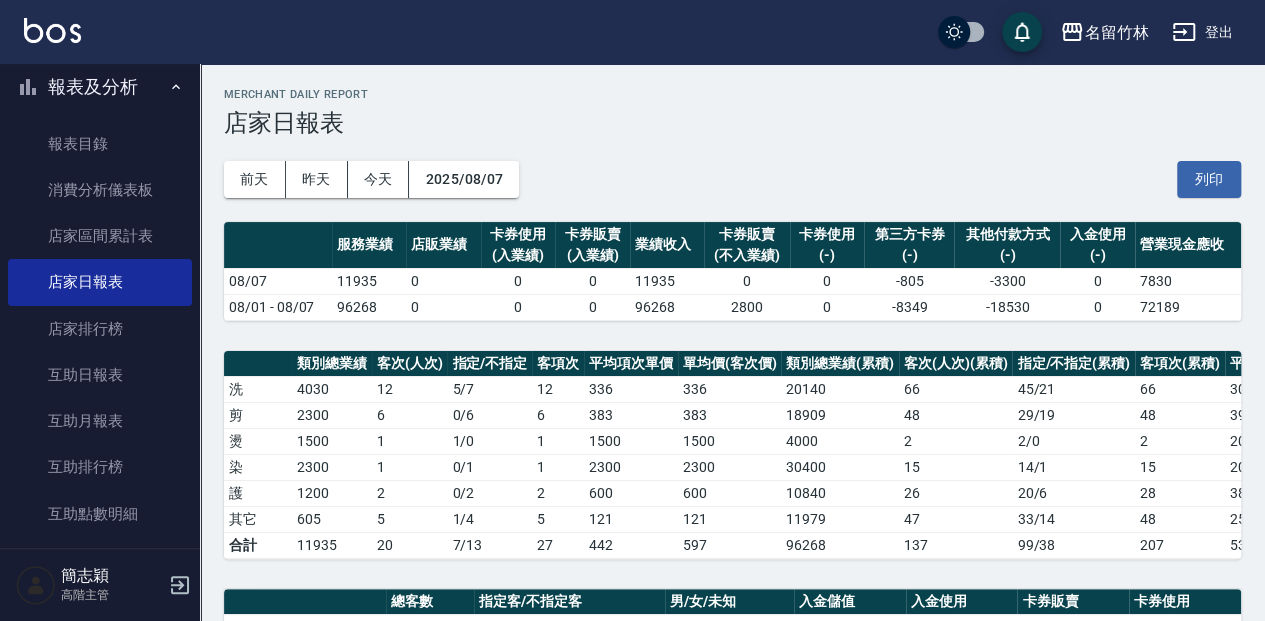 scroll, scrollTop: 133, scrollLeft: 0, axis: vertical 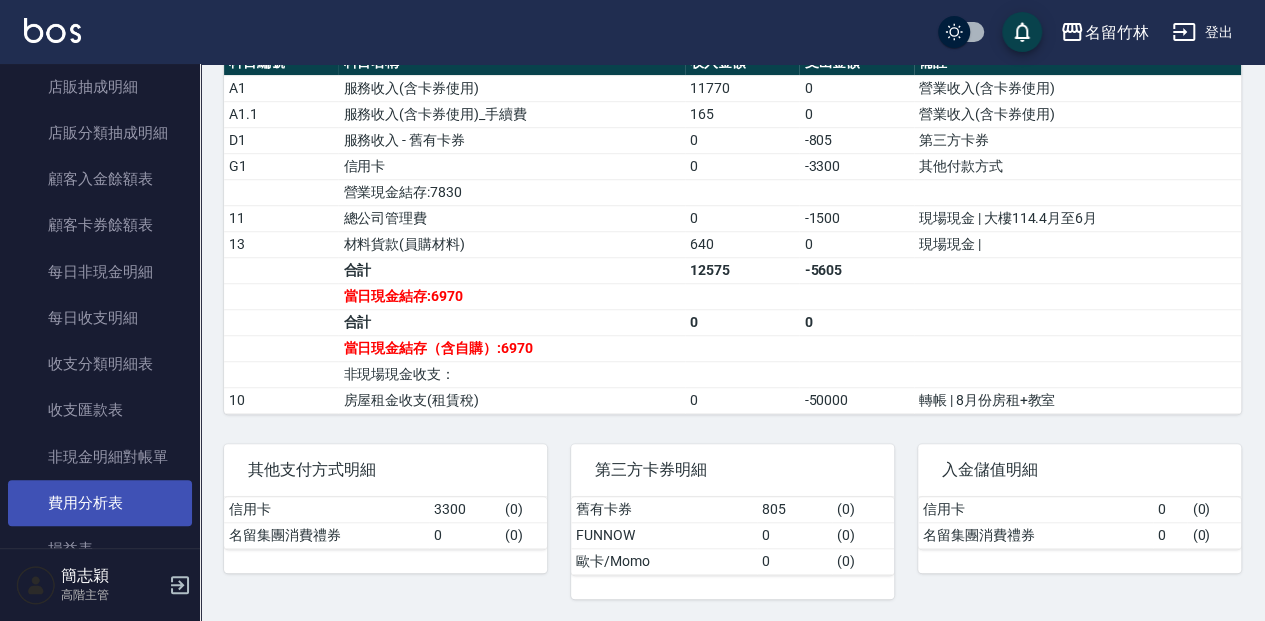 click on "費用分析表" at bounding box center [100, 503] 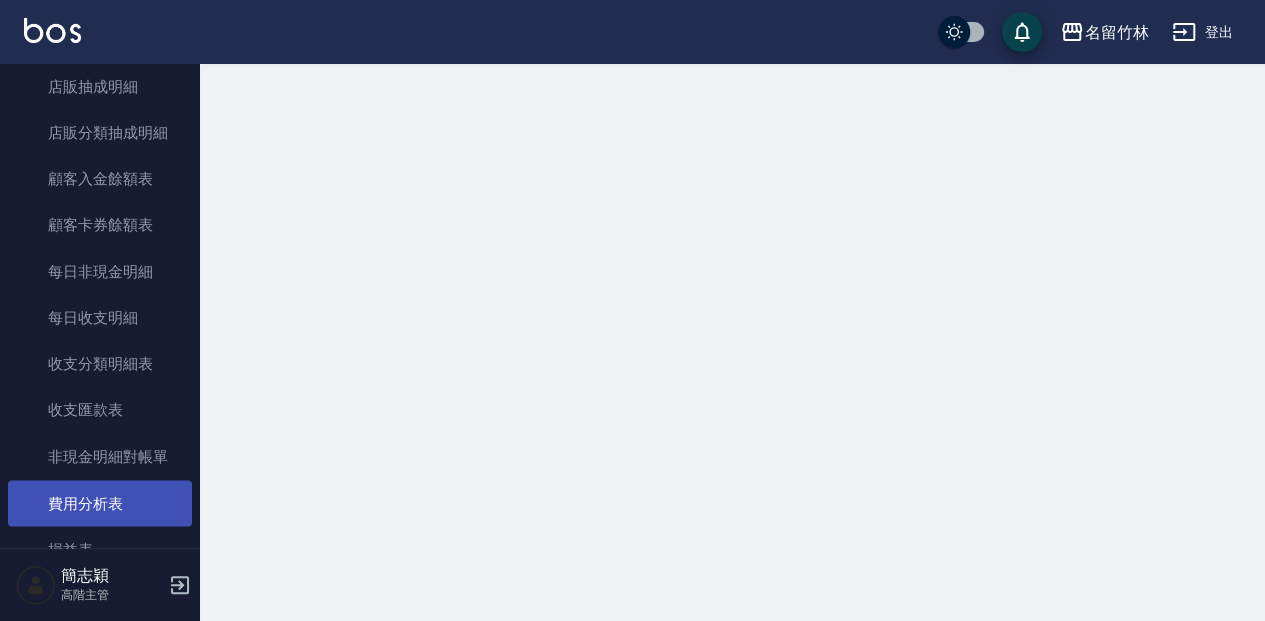 scroll, scrollTop: 0, scrollLeft: 0, axis: both 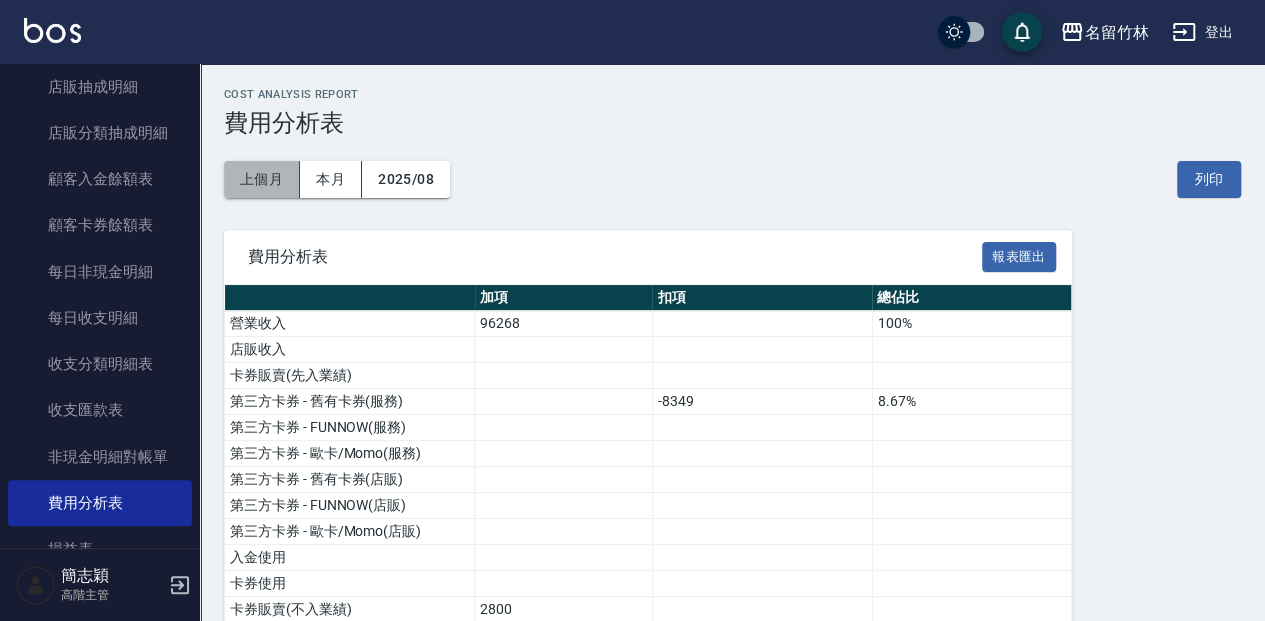 click on "上個月" at bounding box center (262, 179) 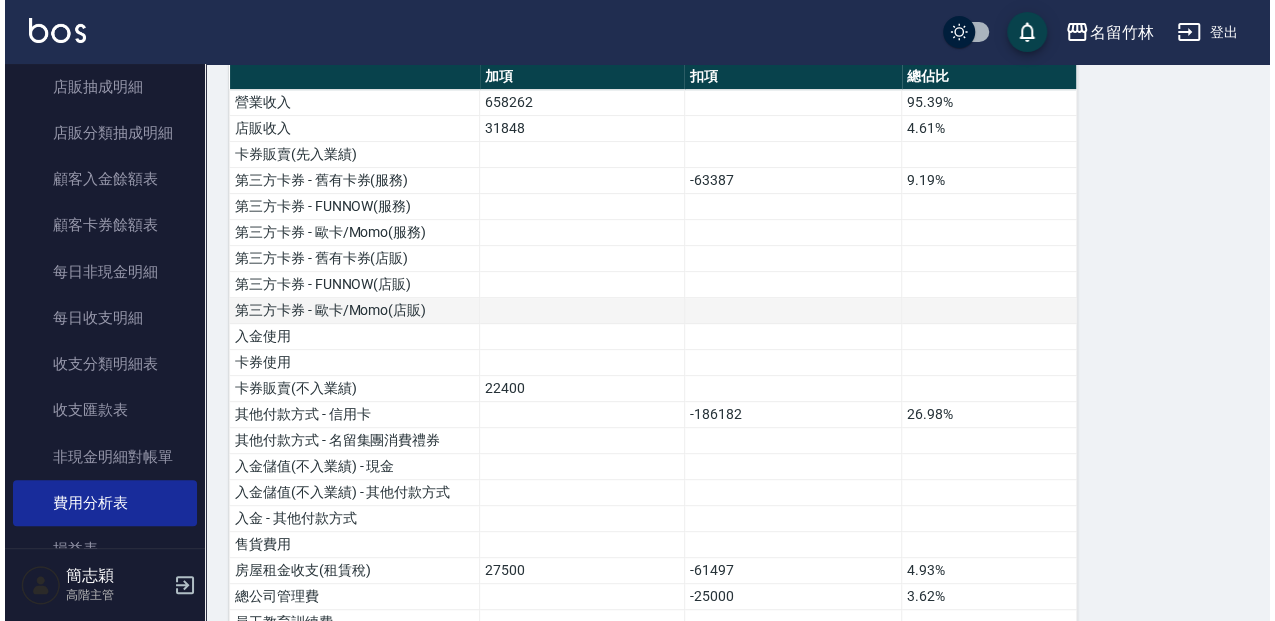scroll, scrollTop: 200, scrollLeft: 0, axis: vertical 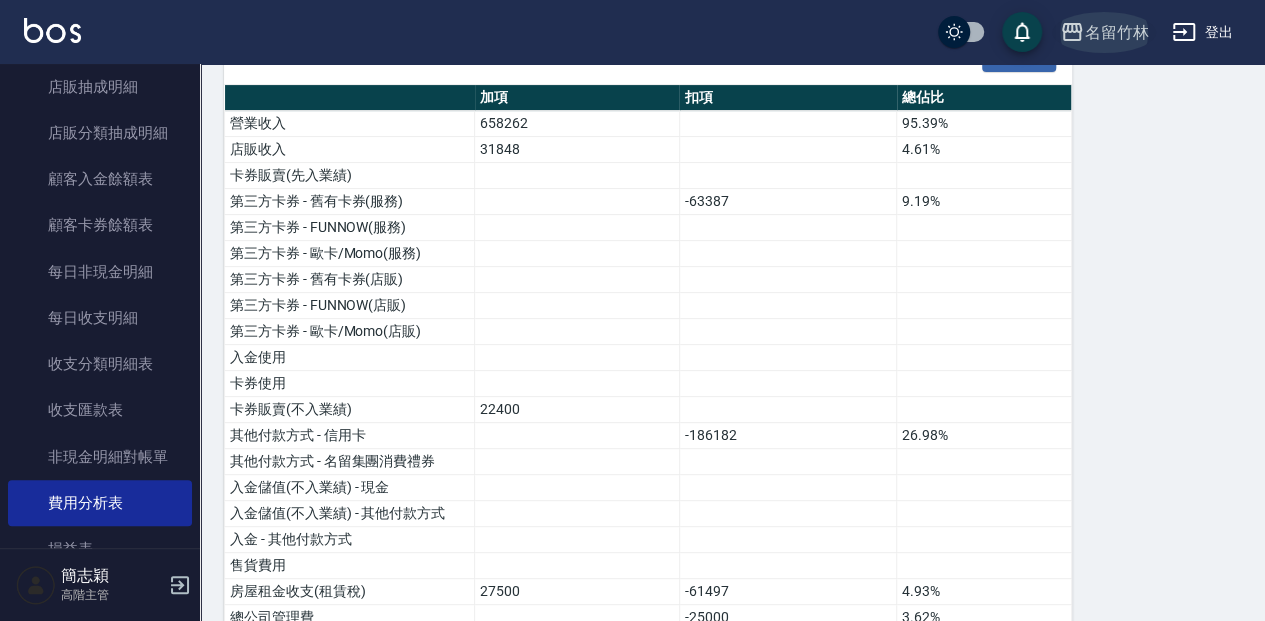 click 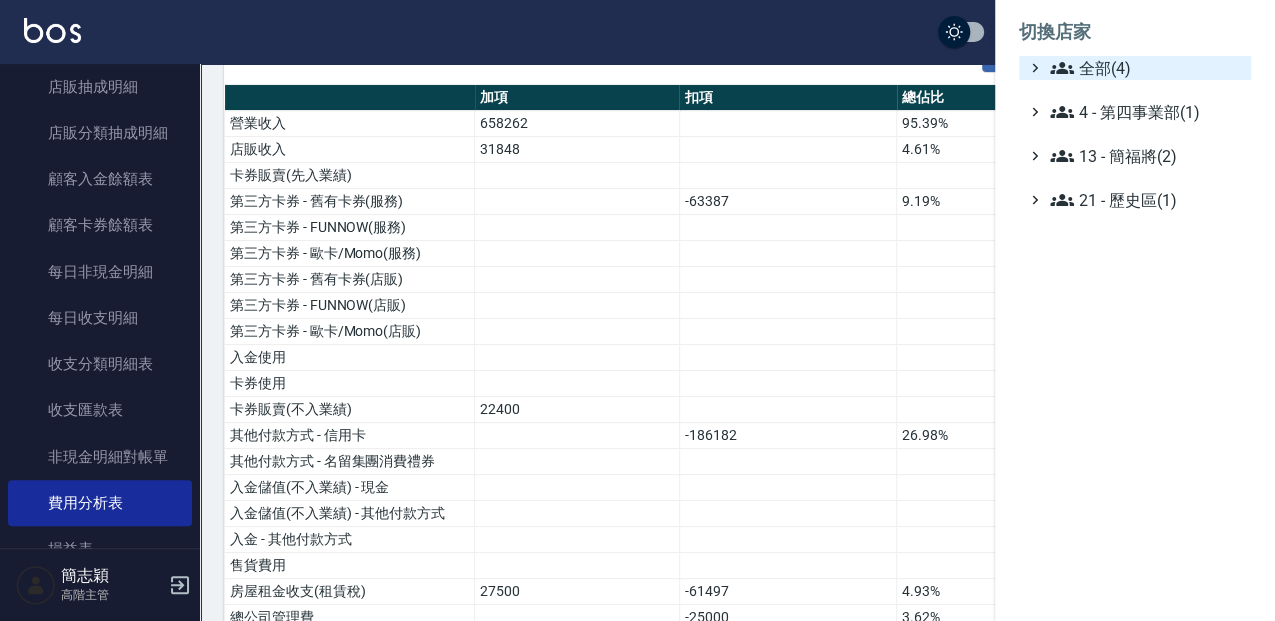 click 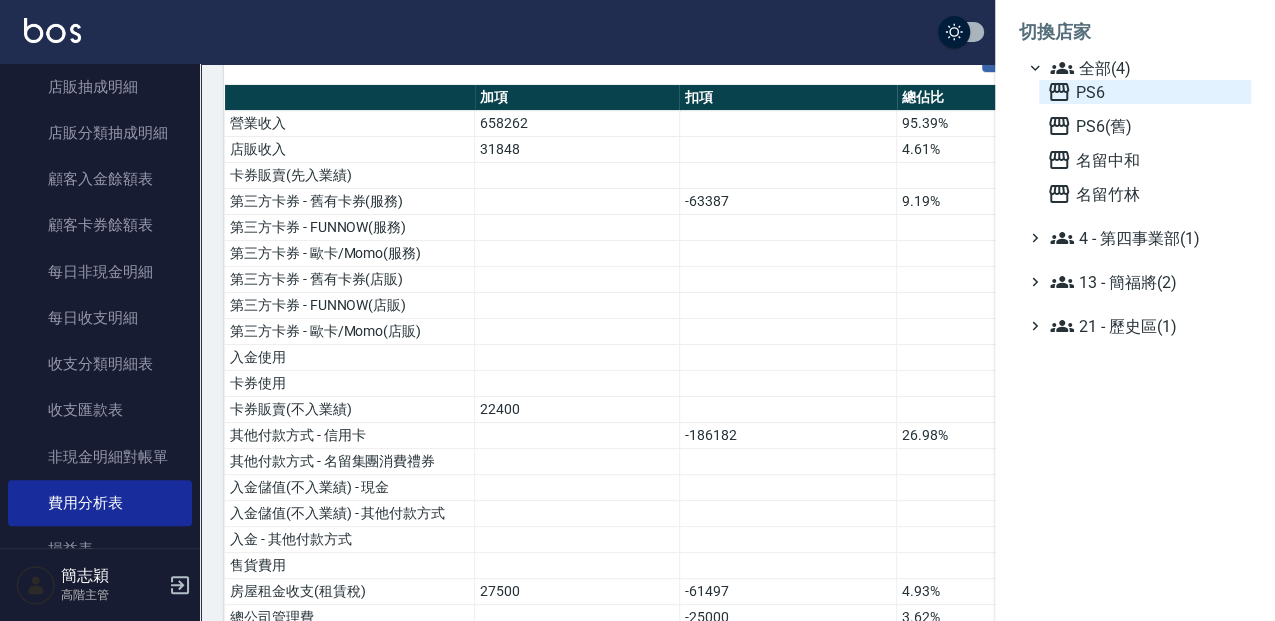 click 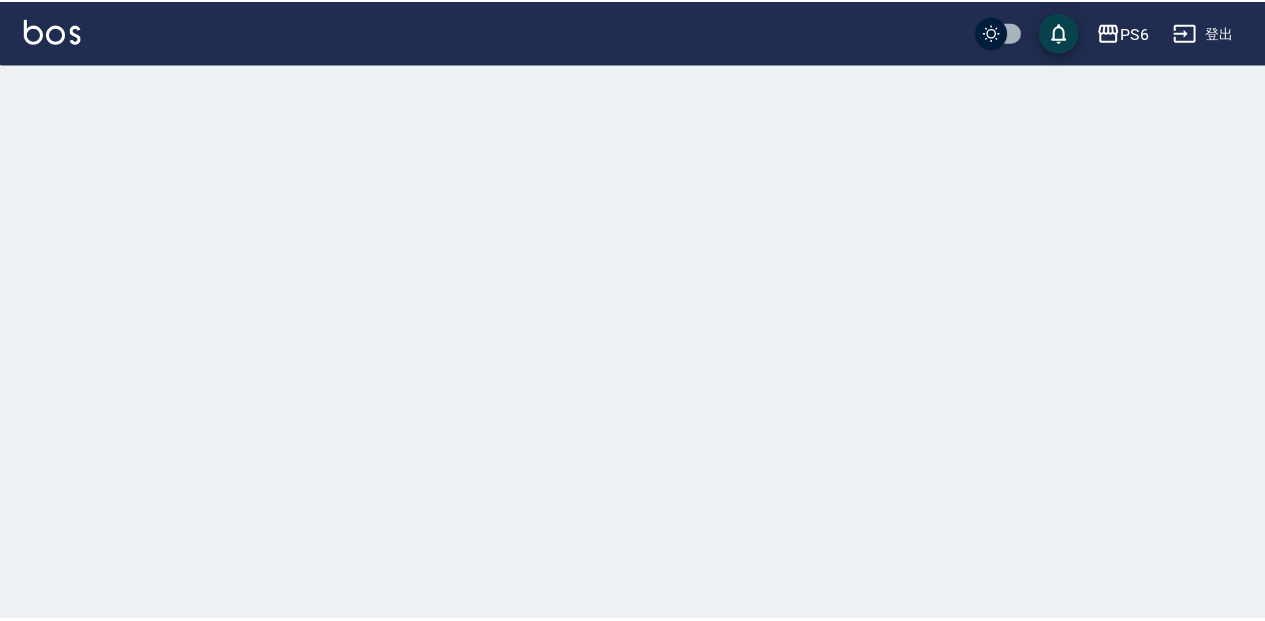 scroll, scrollTop: 0, scrollLeft: 0, axis: both 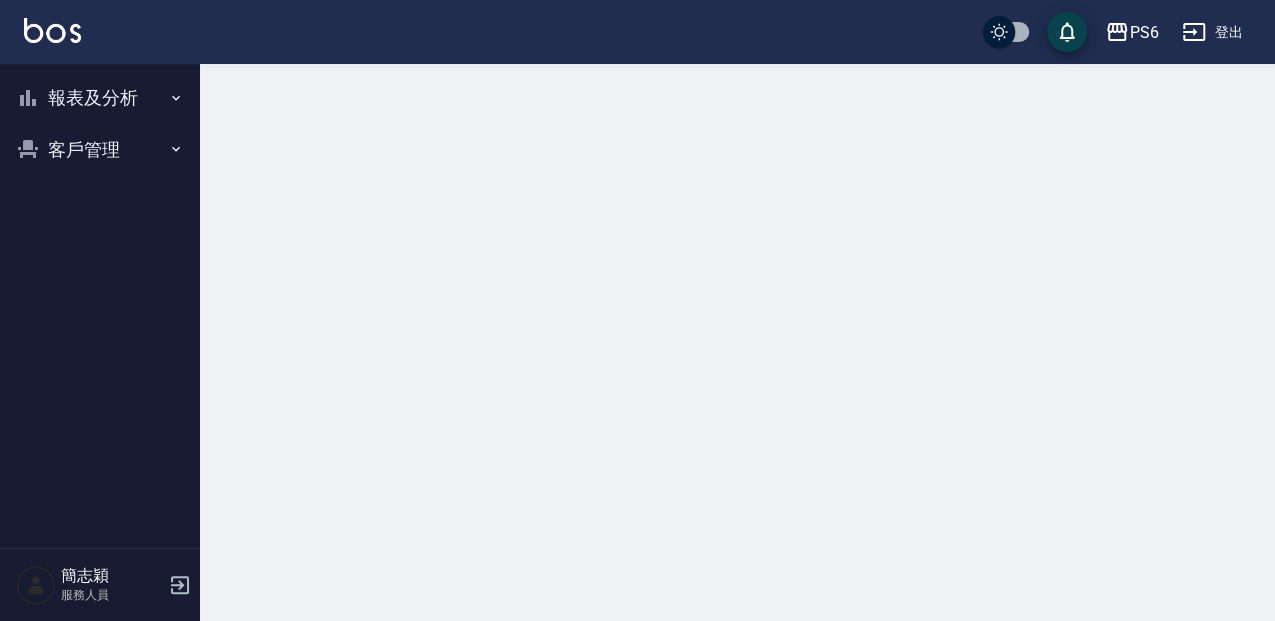 click 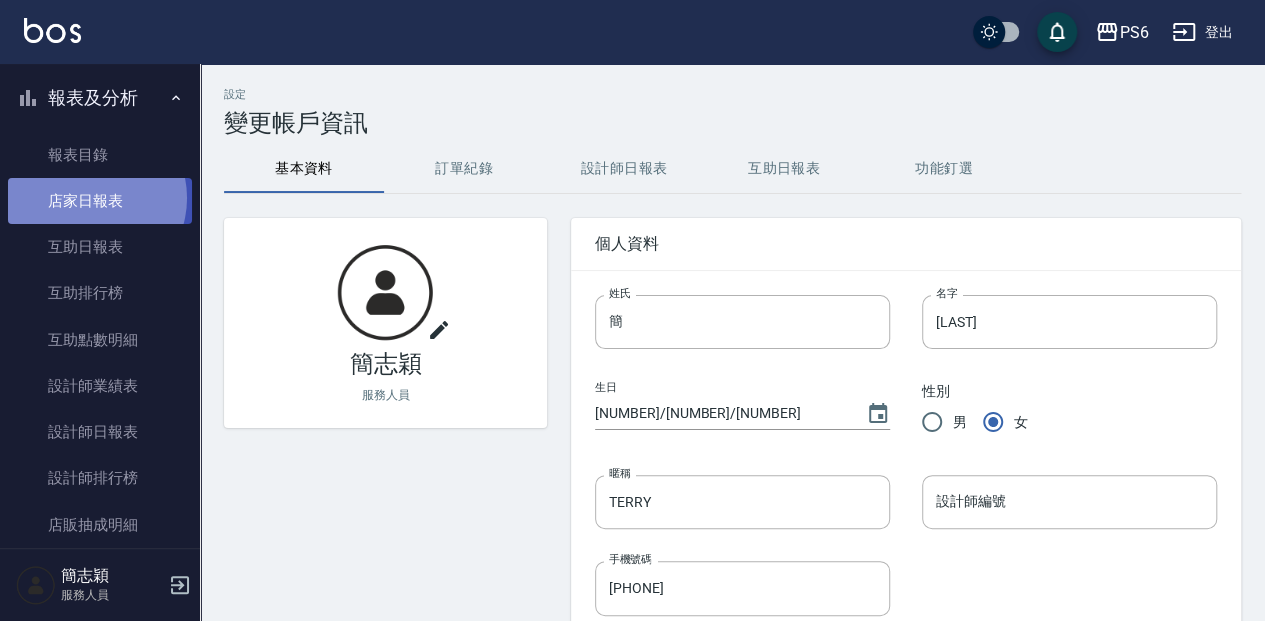 click on "店家日報表" at bounding box center [100, 201] 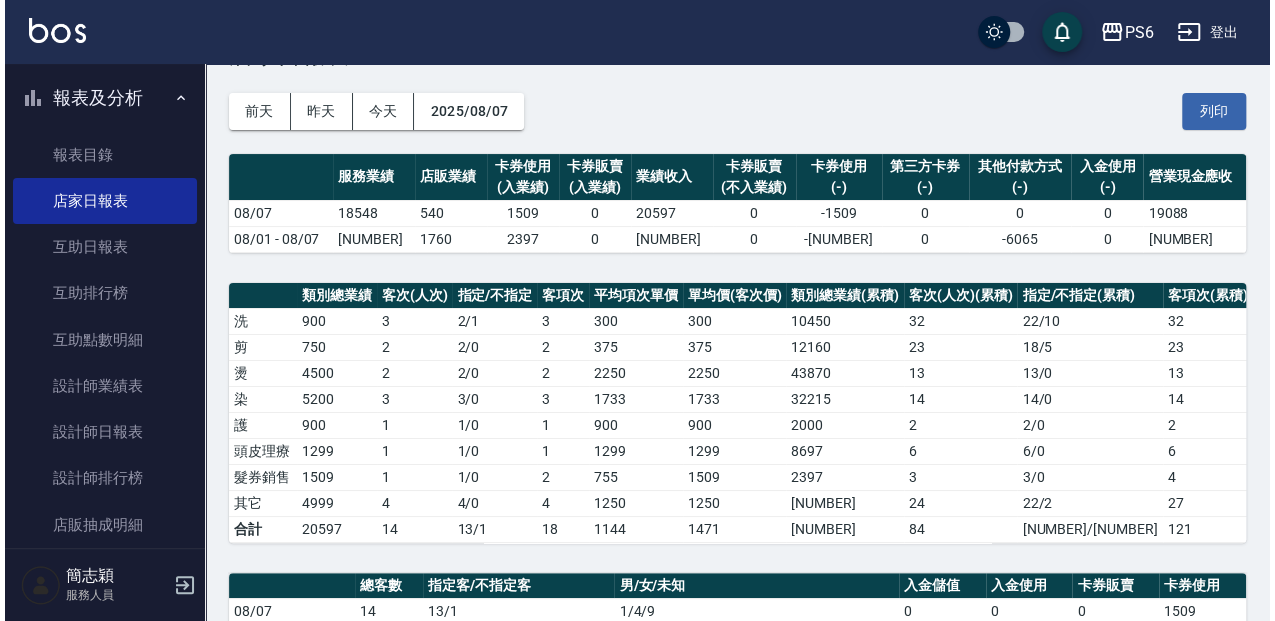 scroll, scrollTop: 66, scrollLeft: 0, axis: vertical 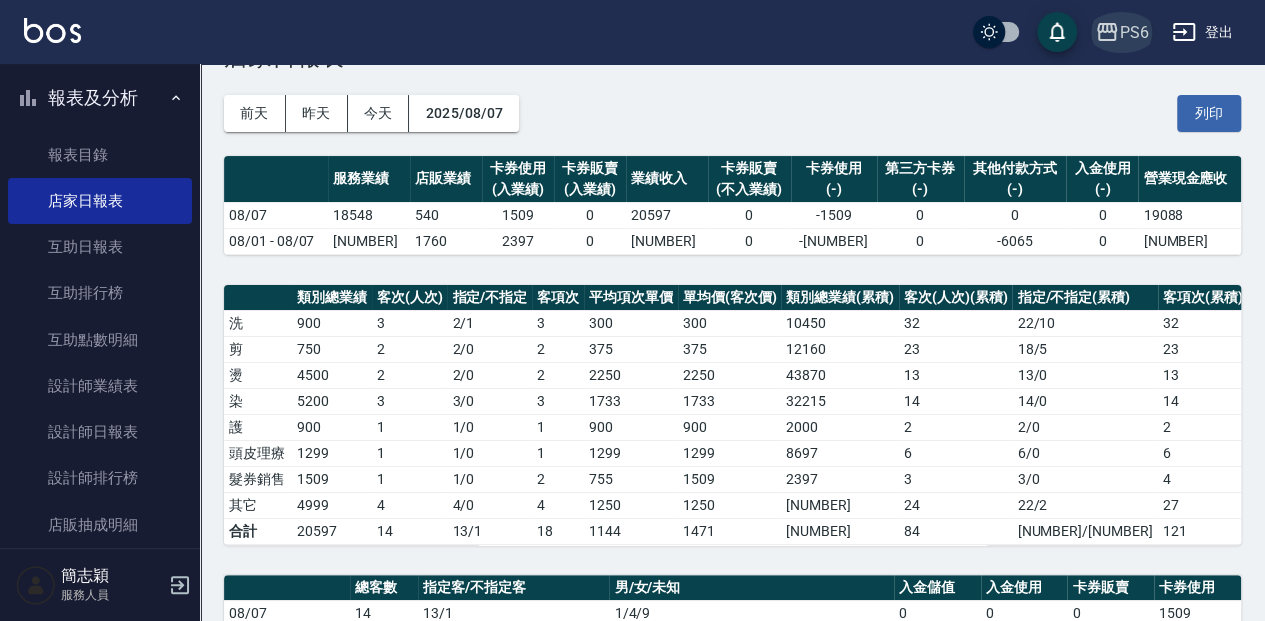 click 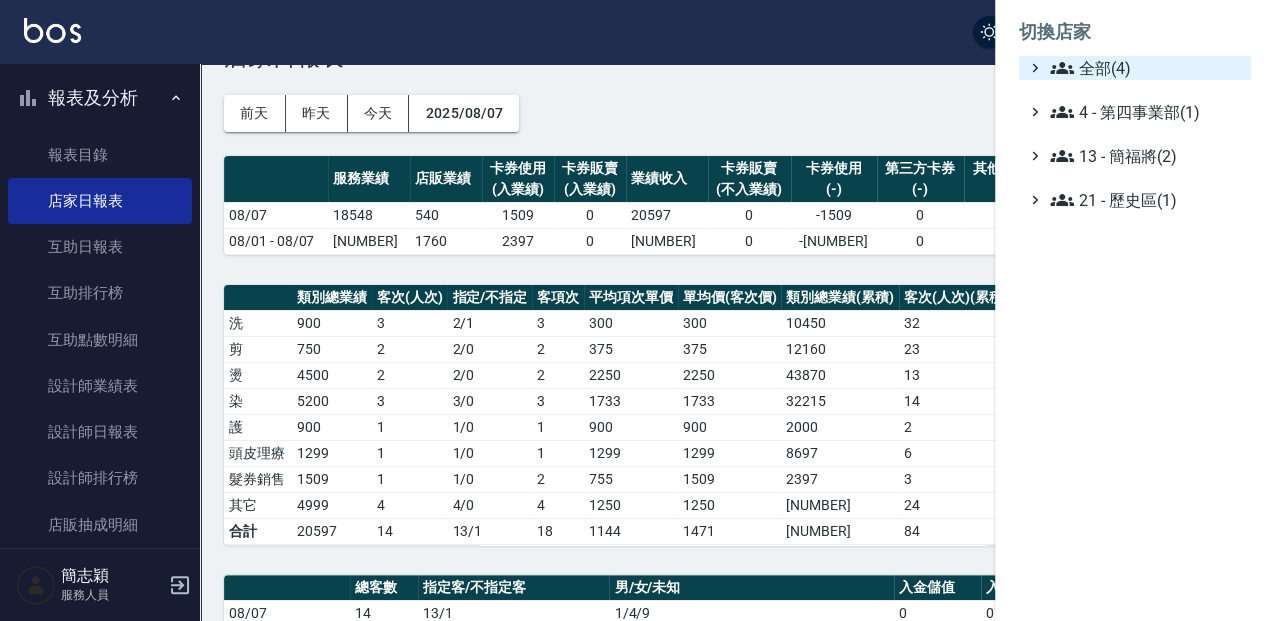 click on "全部(4)" at bounding box center (1146, 68) 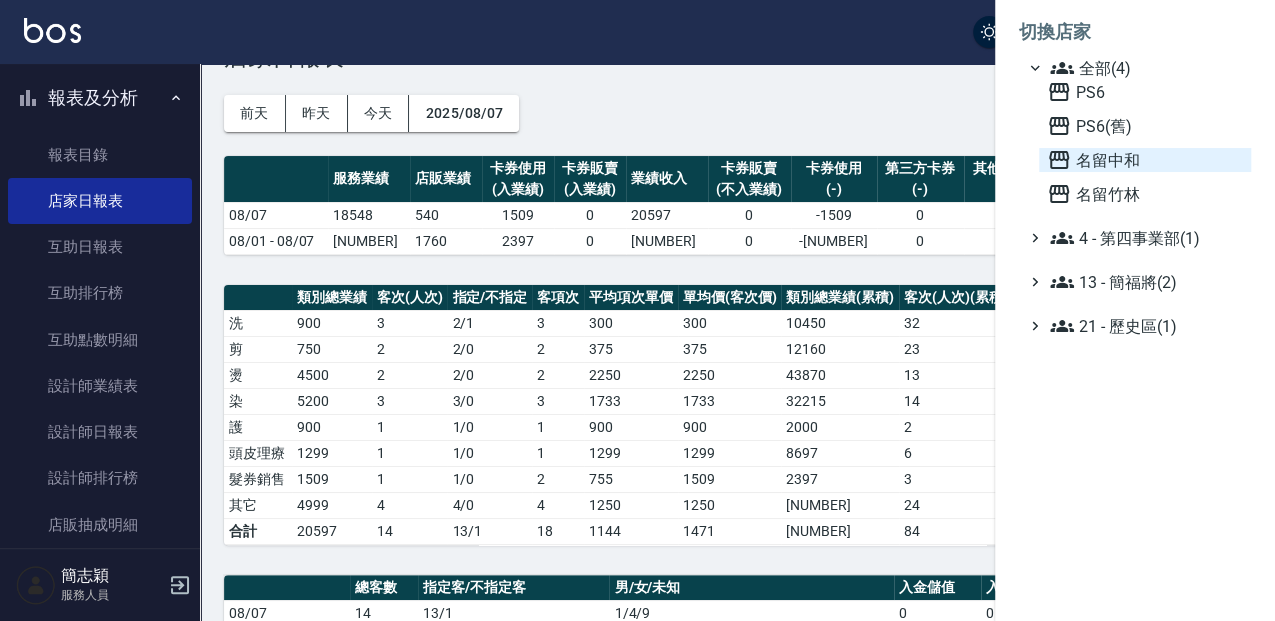 click 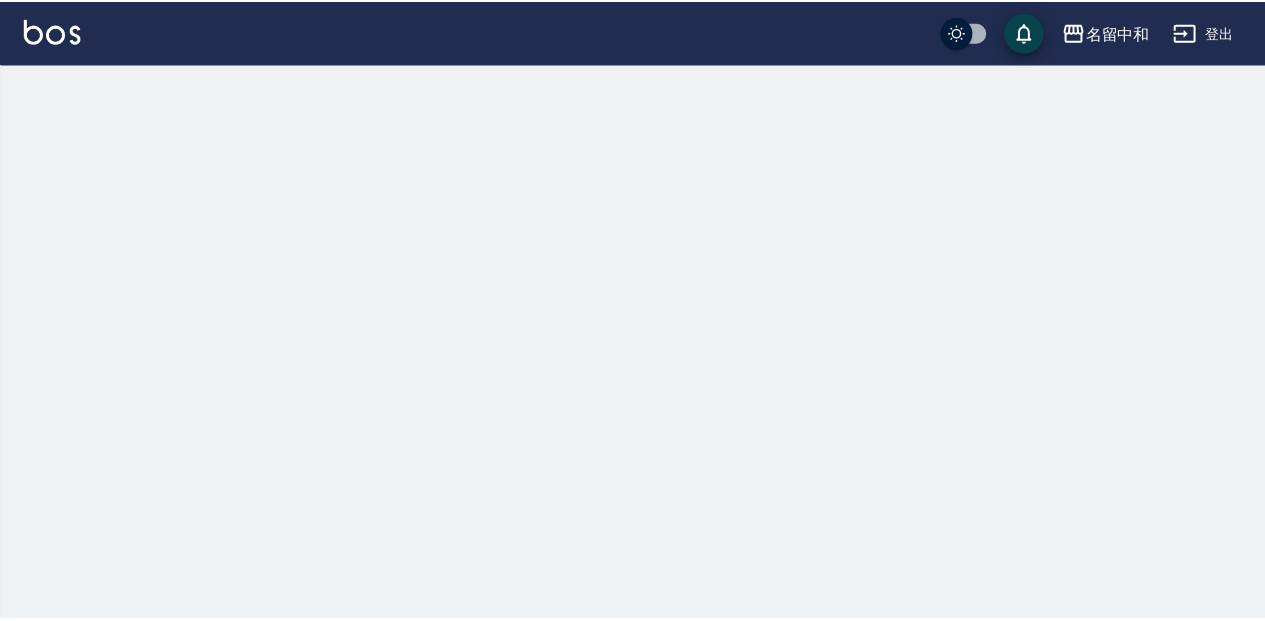 scroll, scrollTop: 0, scrollLeft: 0, axis: both 